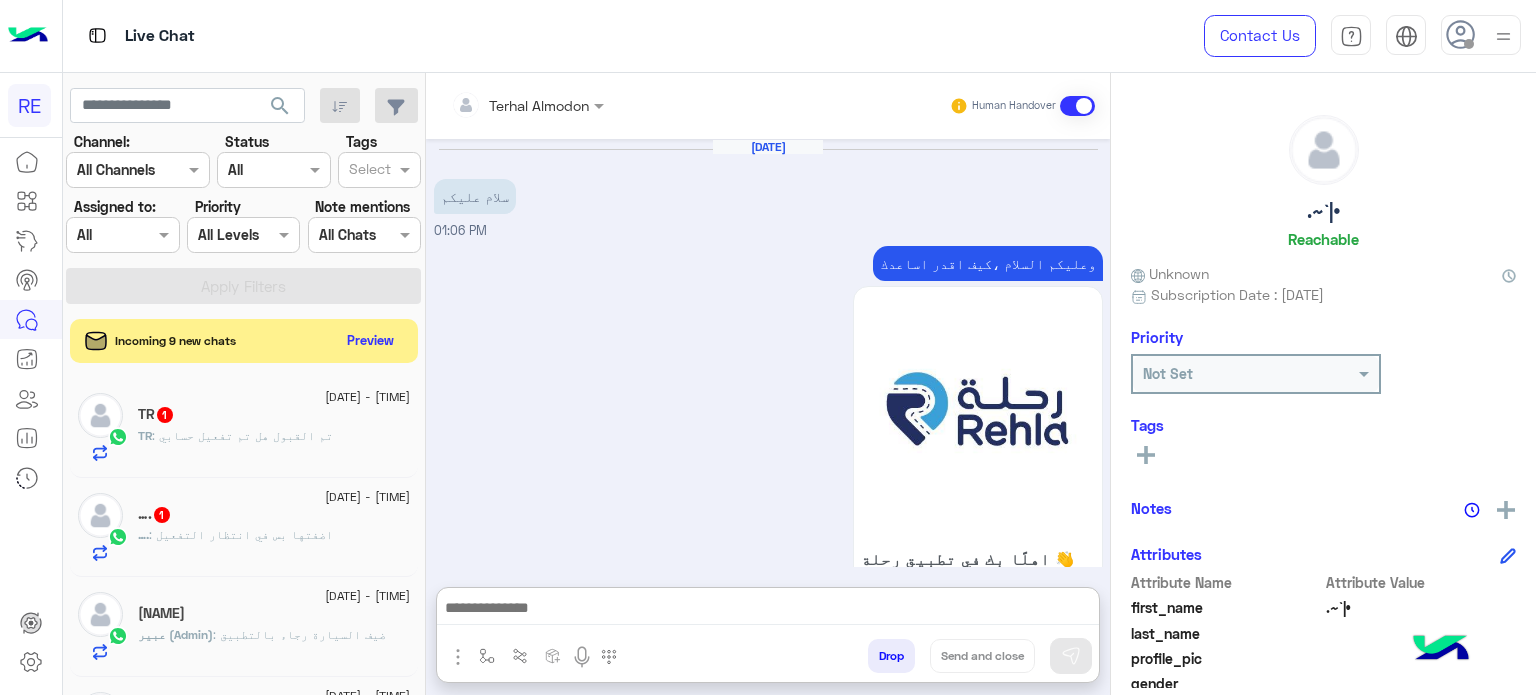 scroll, scrollTop: 0, scrollLeft: 0, axis: both 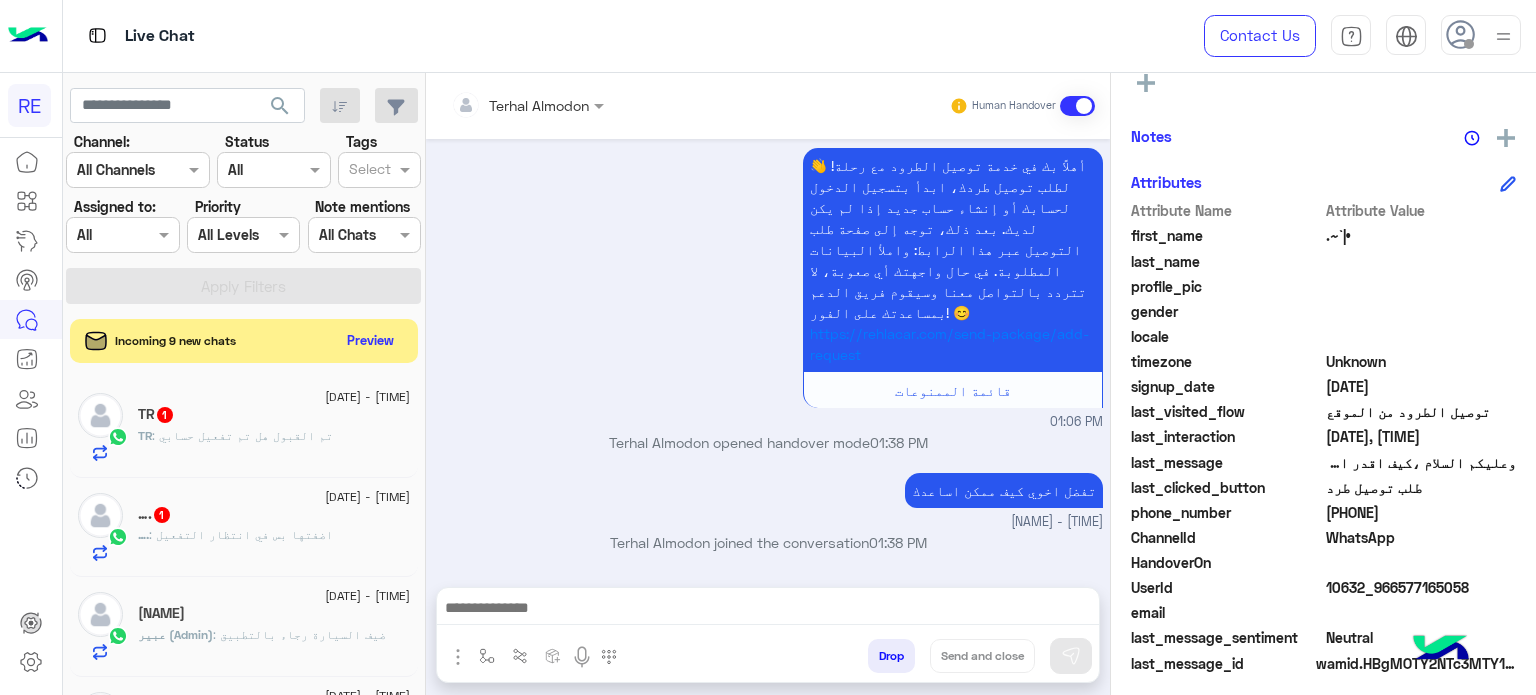 click on "TR : تم القبول هل تم تفعيل حسابي" 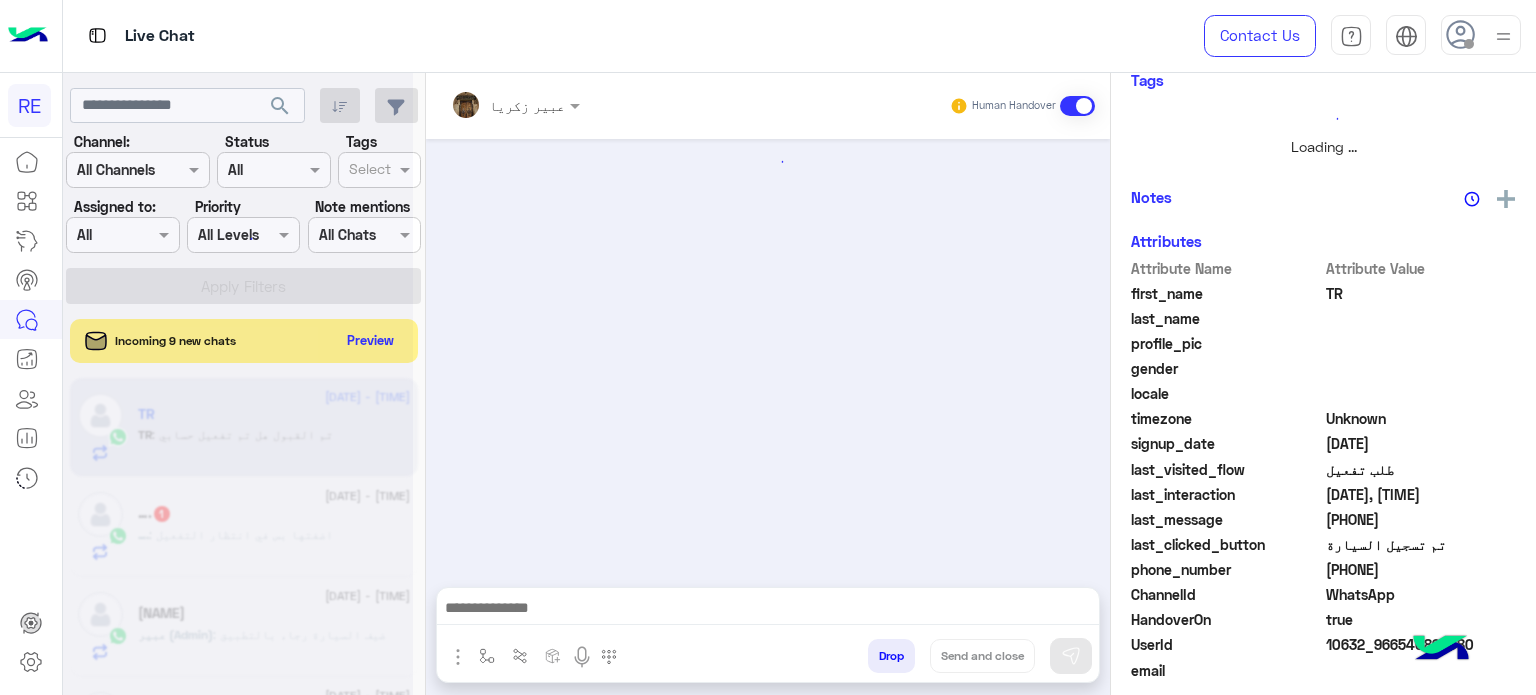 scroll, scrollTop: 1184, scrollLeft: 0, axis: vertical 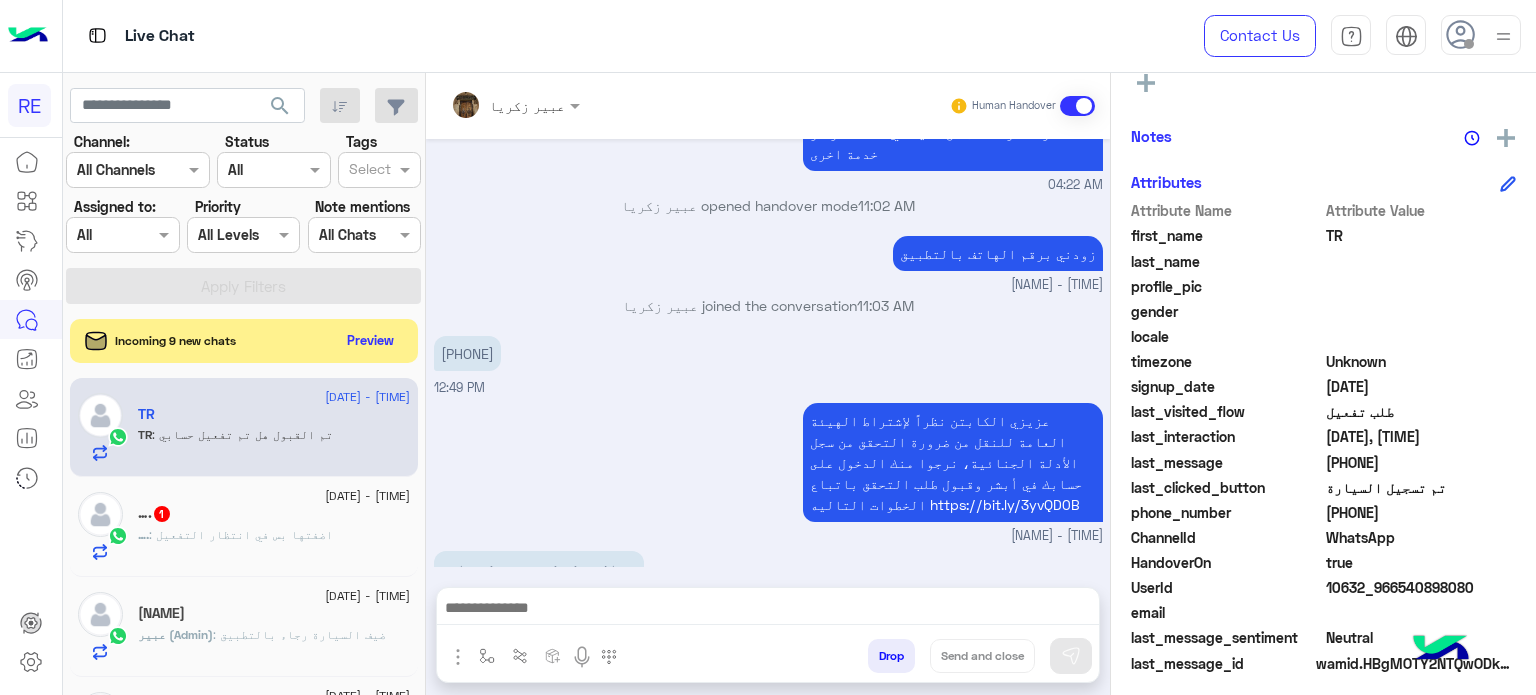 click on ": اضفتها بس في انتظار التفعيل" 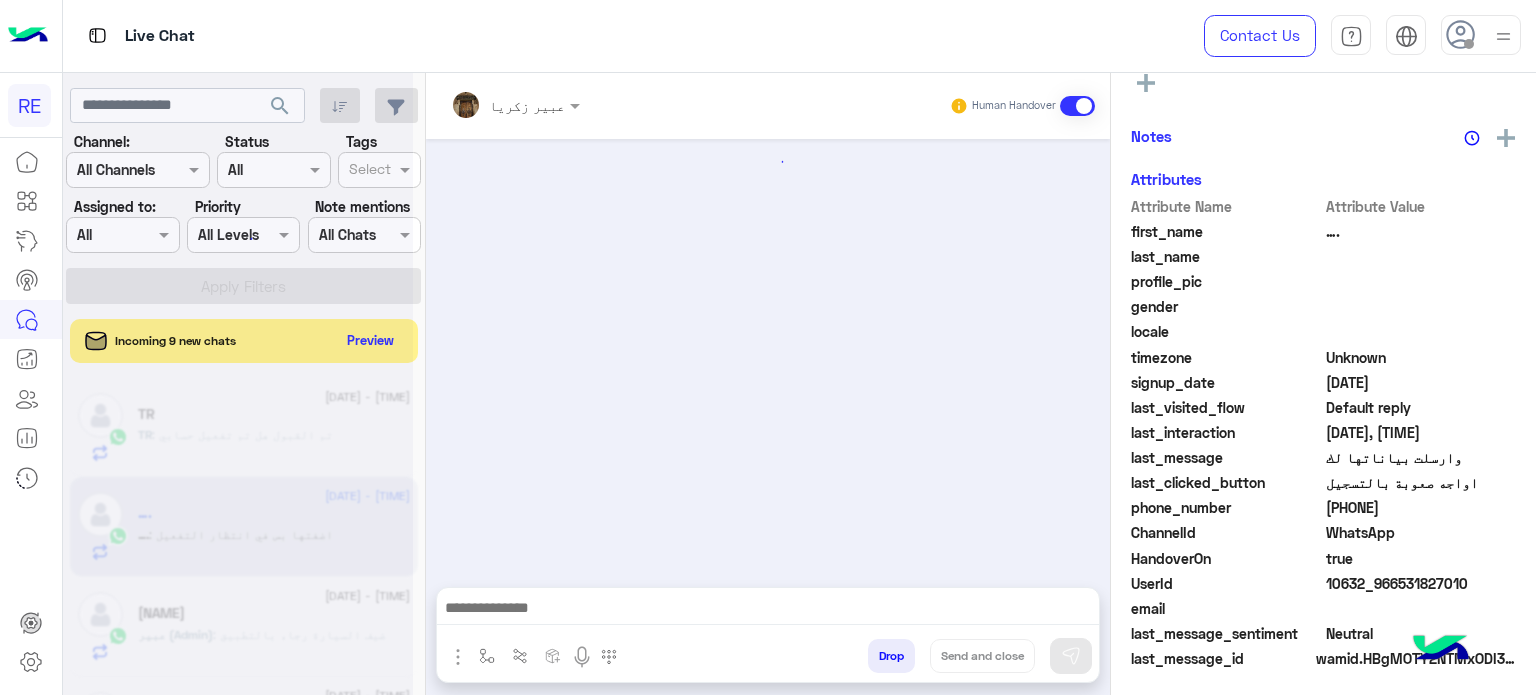 scroll, scrollTop: 235, scrollLeft: 0, axis: vertical 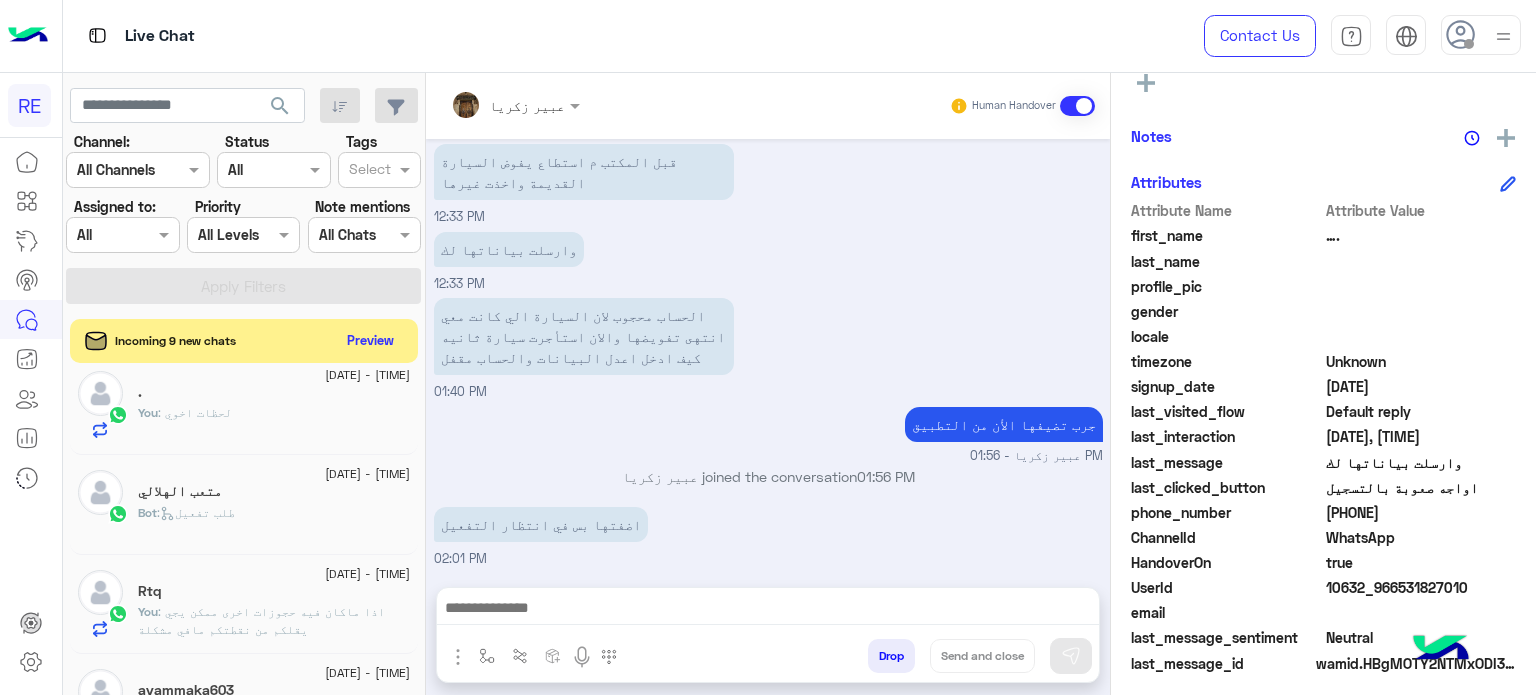click on "You : لحظات اخوي" 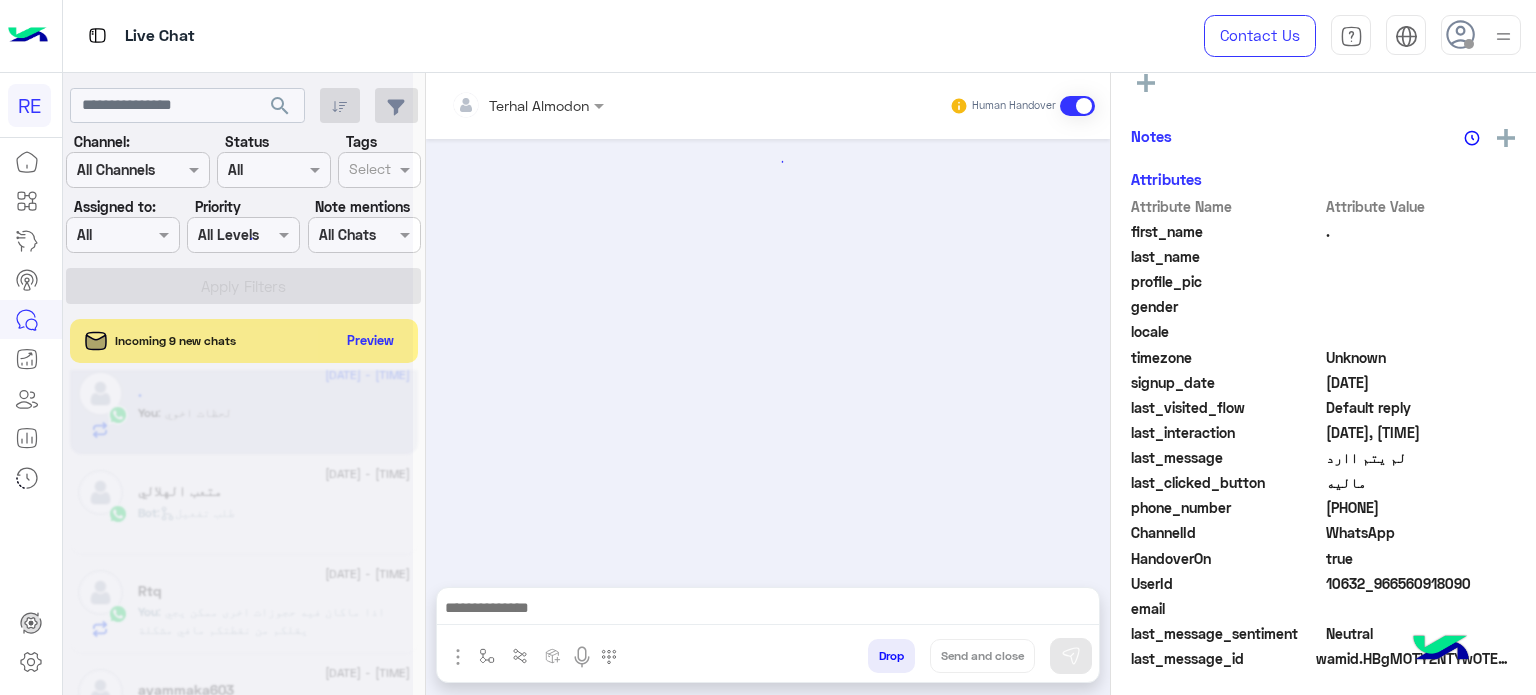 scroll, scrollTop: 728, scrollLeft: 0, axis: vertical 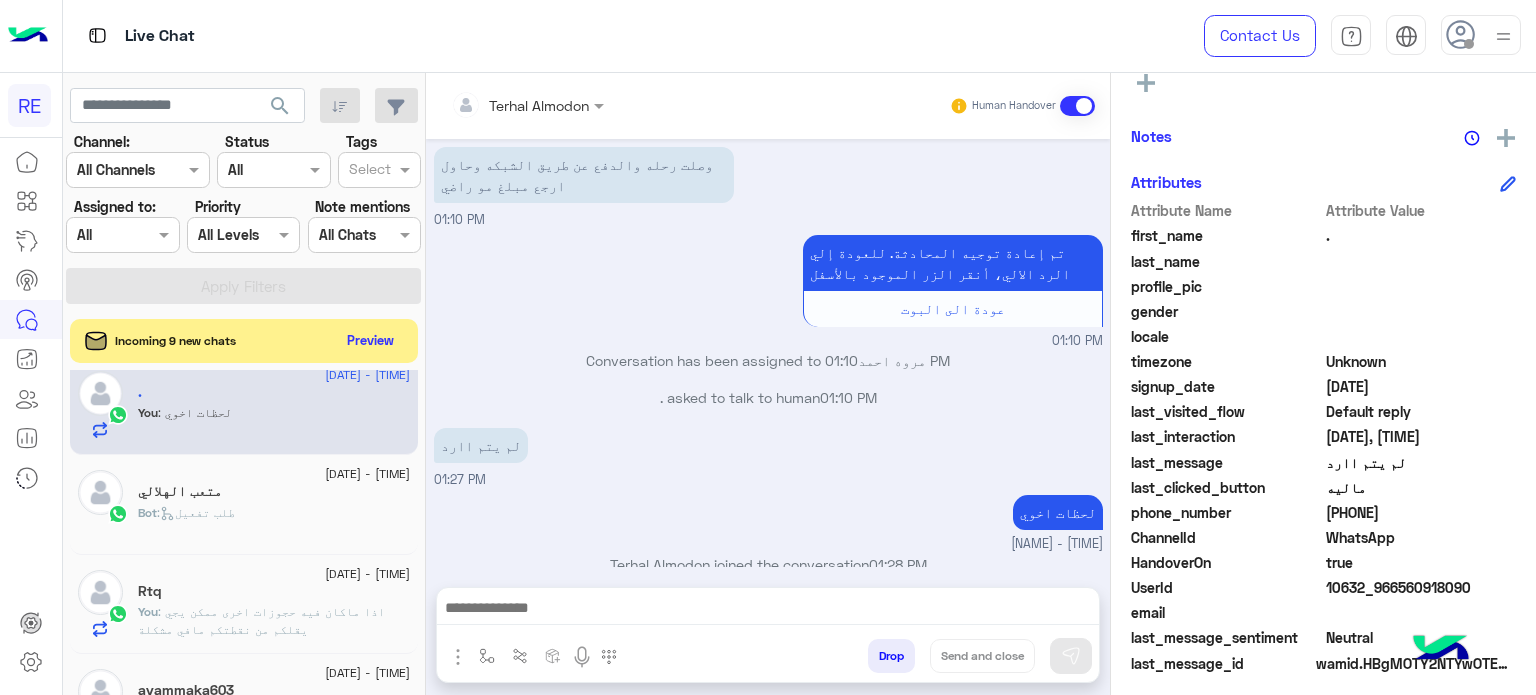 click on "Bot :   طلب تفعيل" 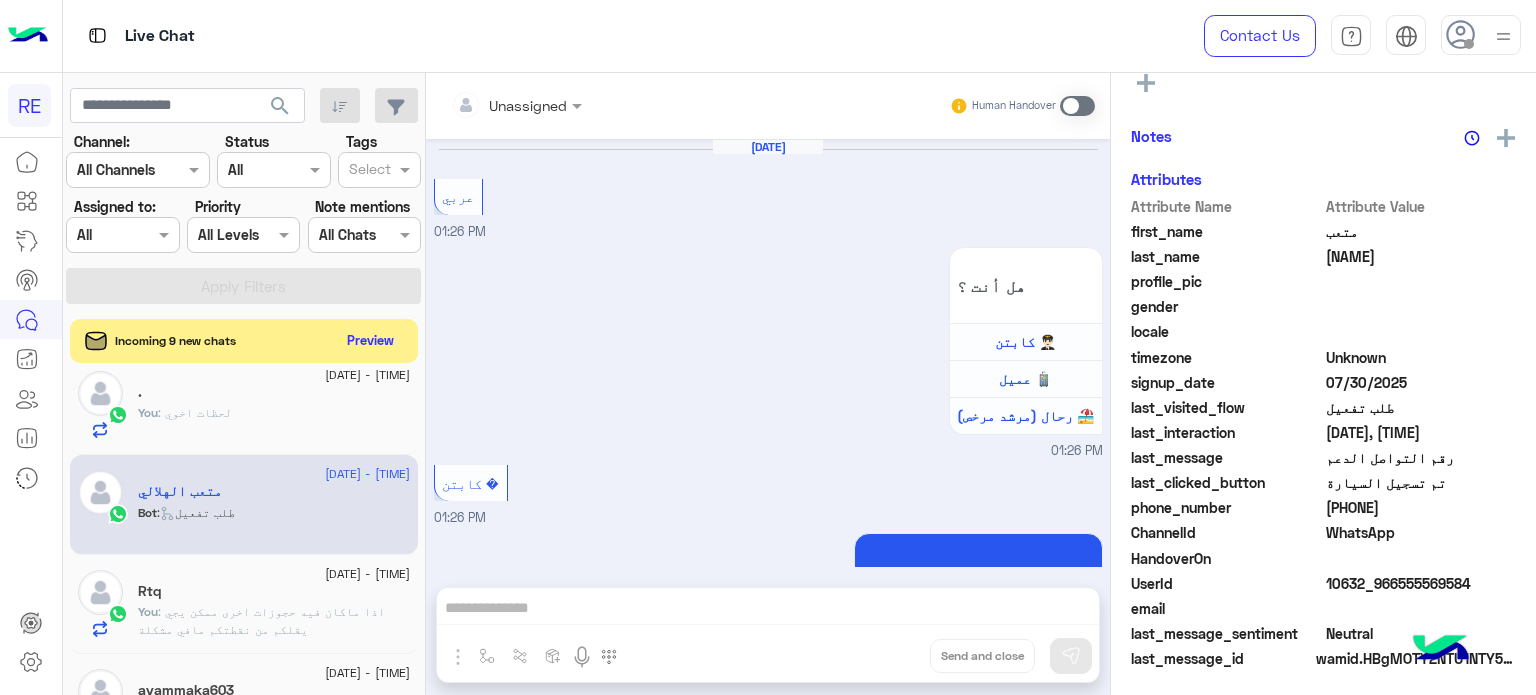 scroll, scrollTop: 2156, scrollLeft: 0, axis: vertical 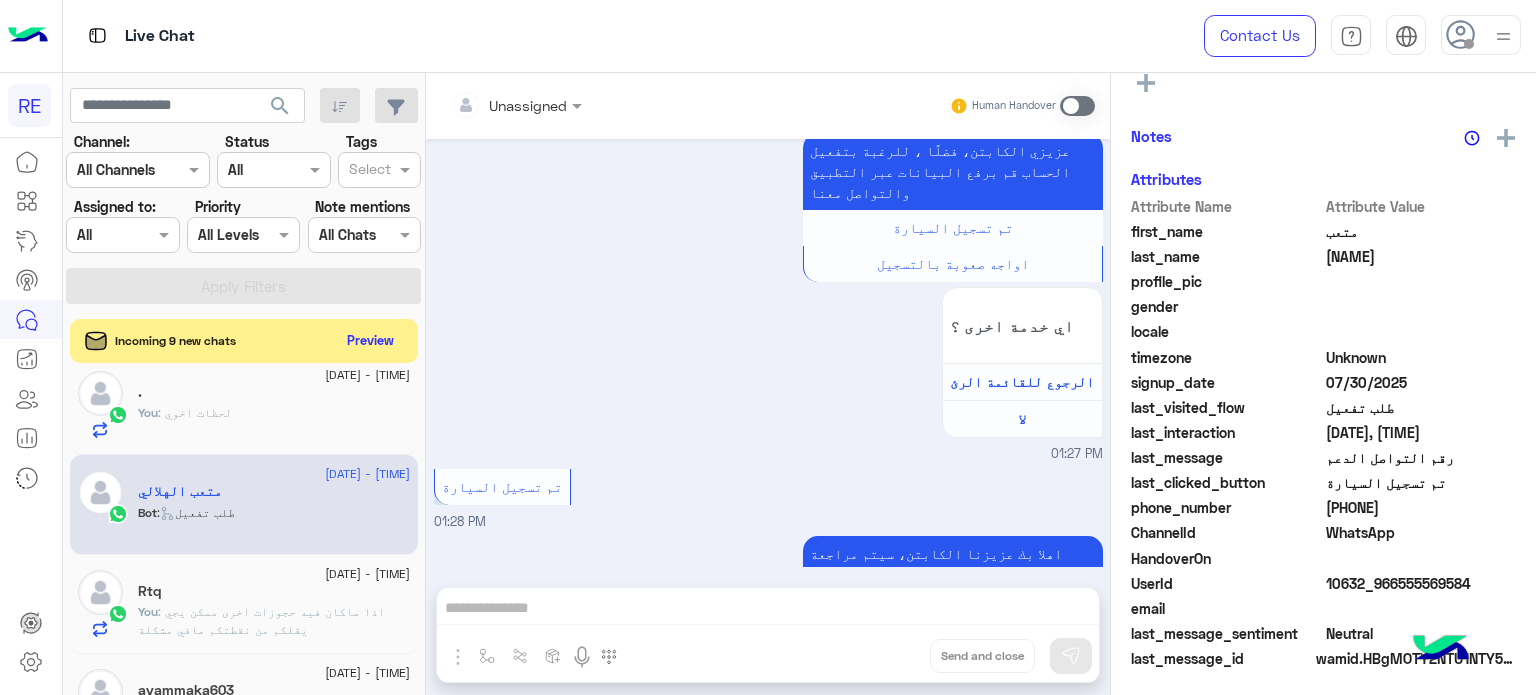 click on "Rtq" 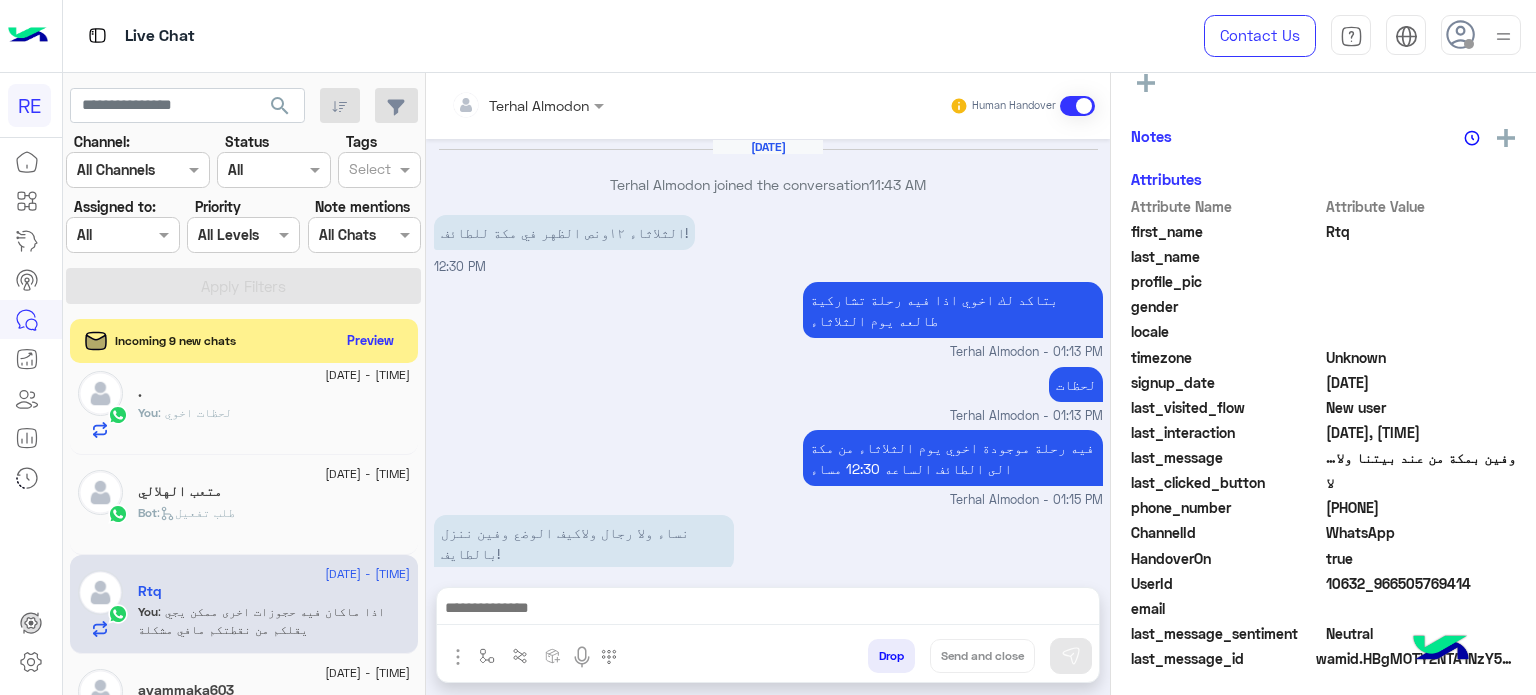 scroll, scrollTop: 308, scrollLeft: 0, axis: vertical 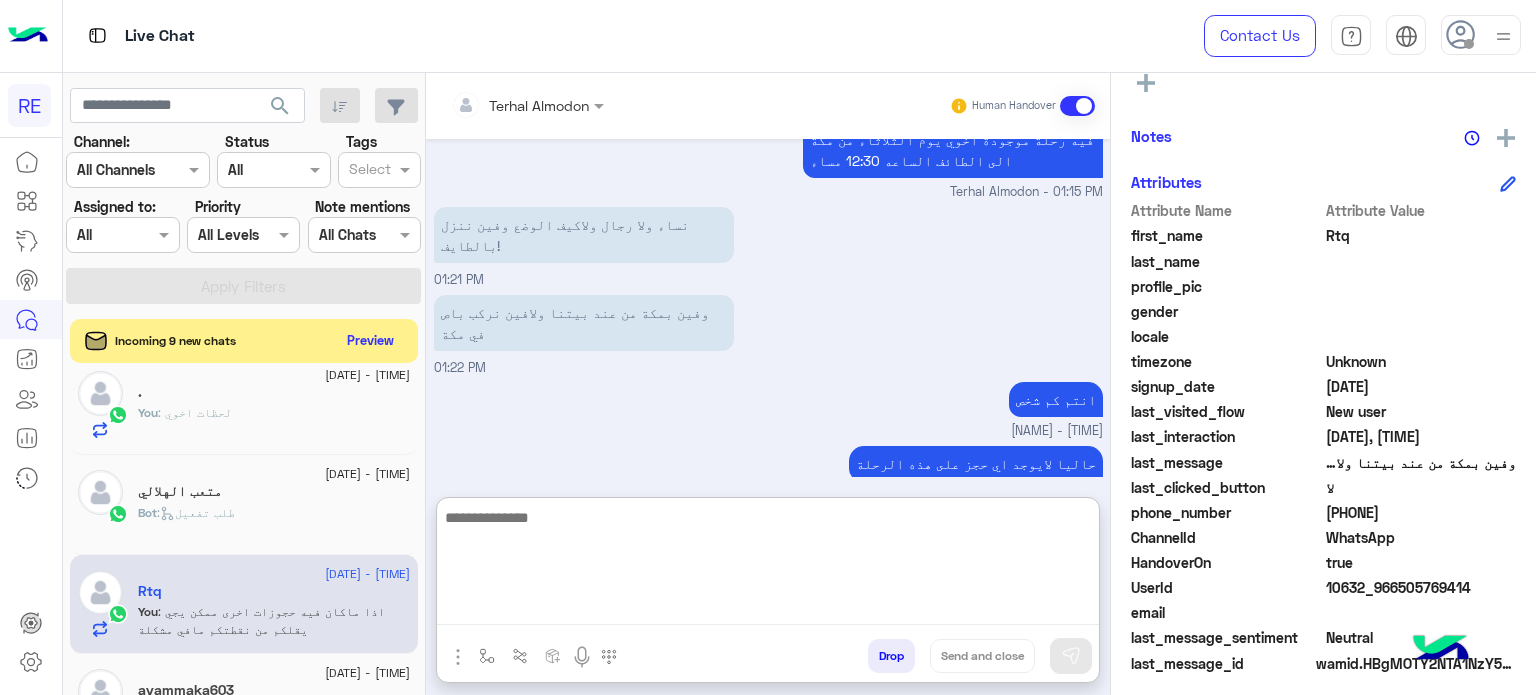 click at bounding box center [768, 565] 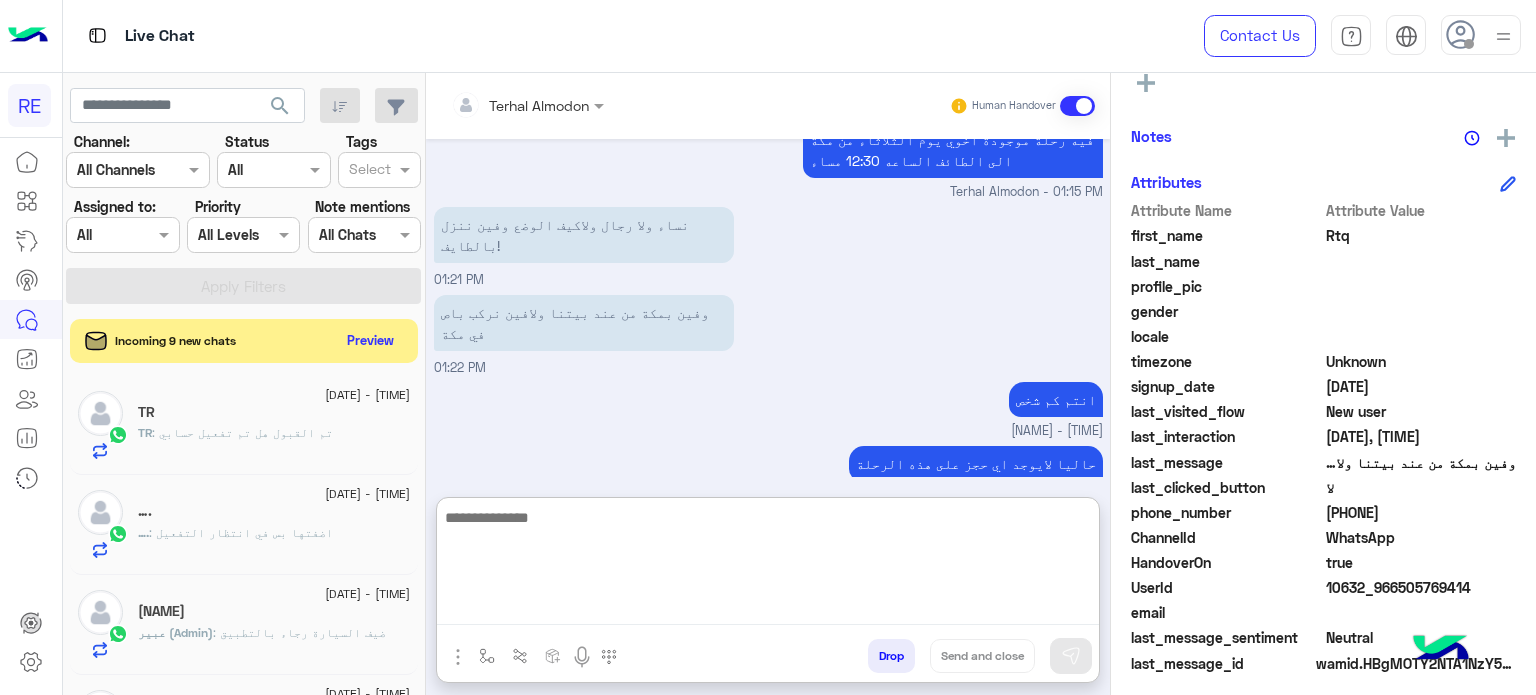 scroll, scrollTop: 0, scrollLeft: 0, axis: both 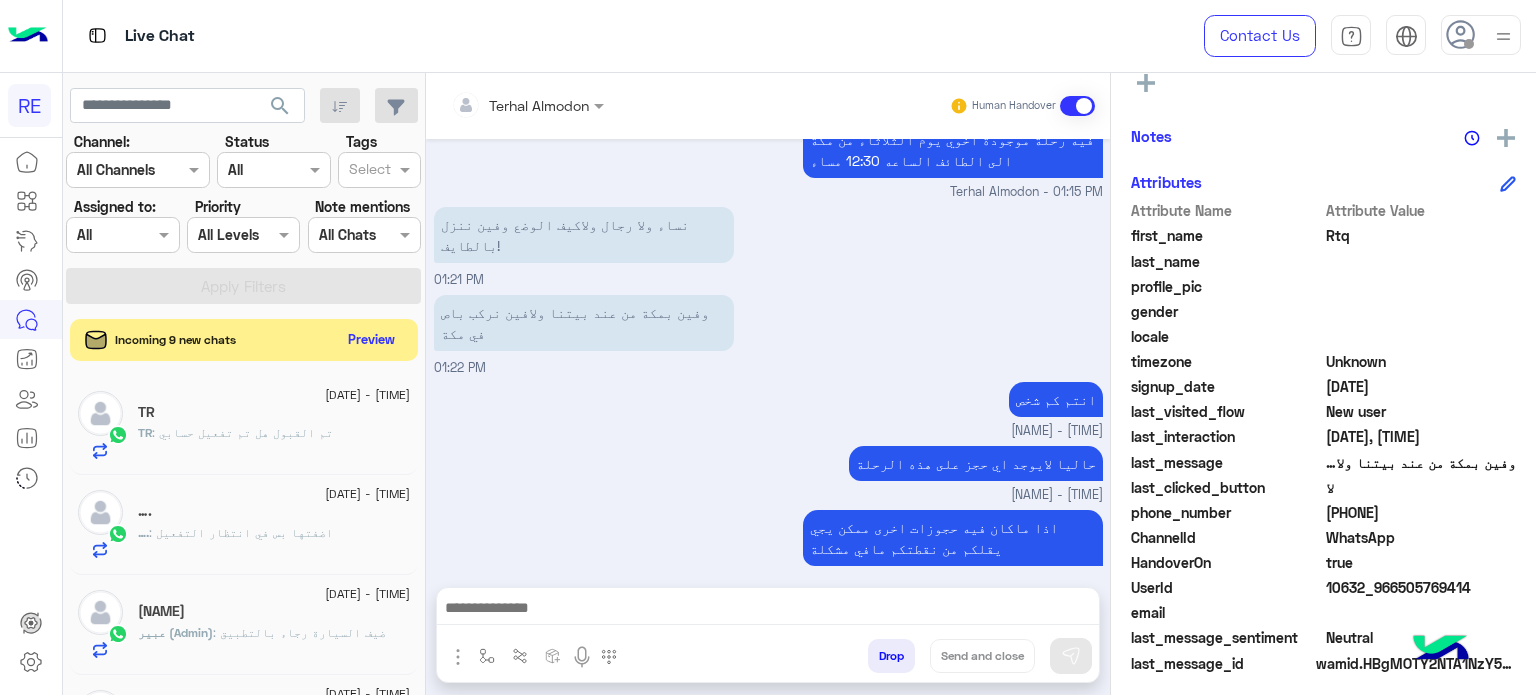 click on "Preview" 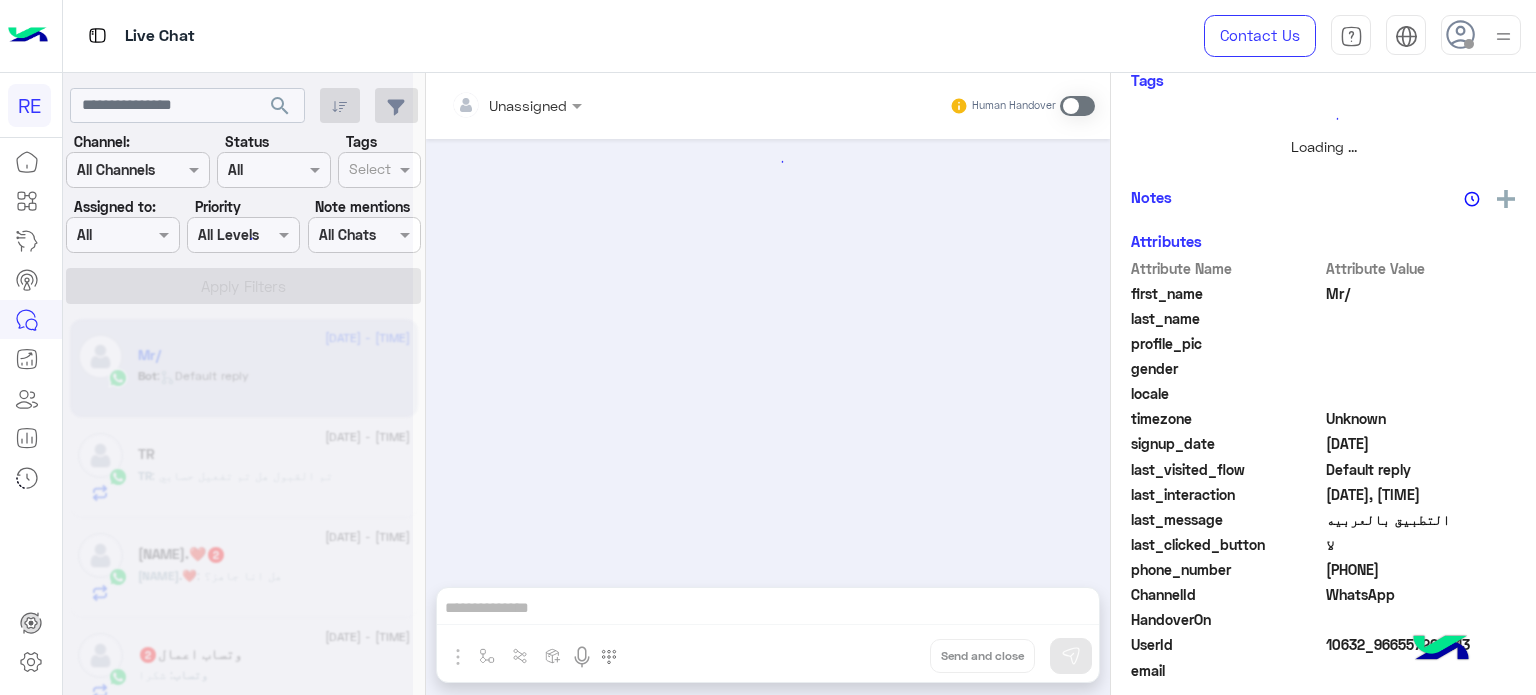 scroll, scrollTop: 0, scrollLeft: 0, axis: both 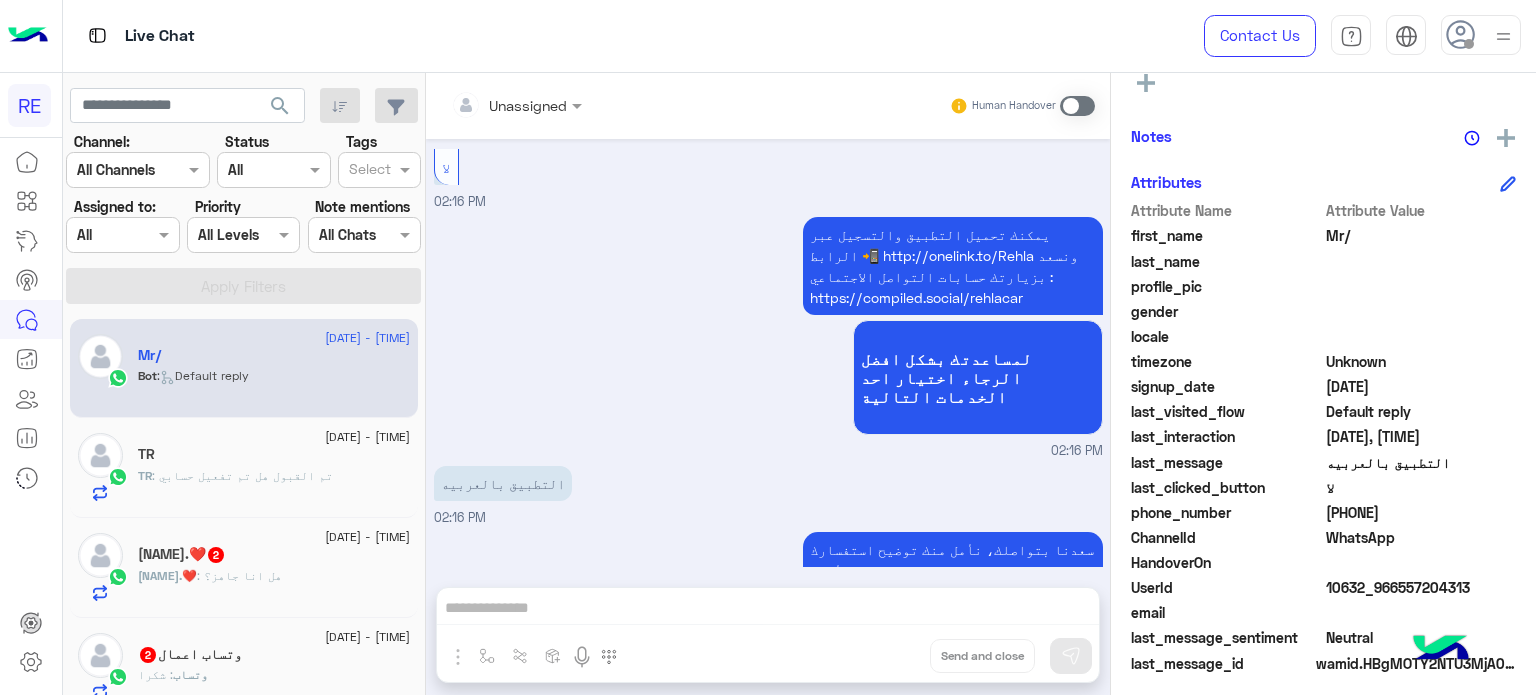 click at bounding box center (1077, 106) 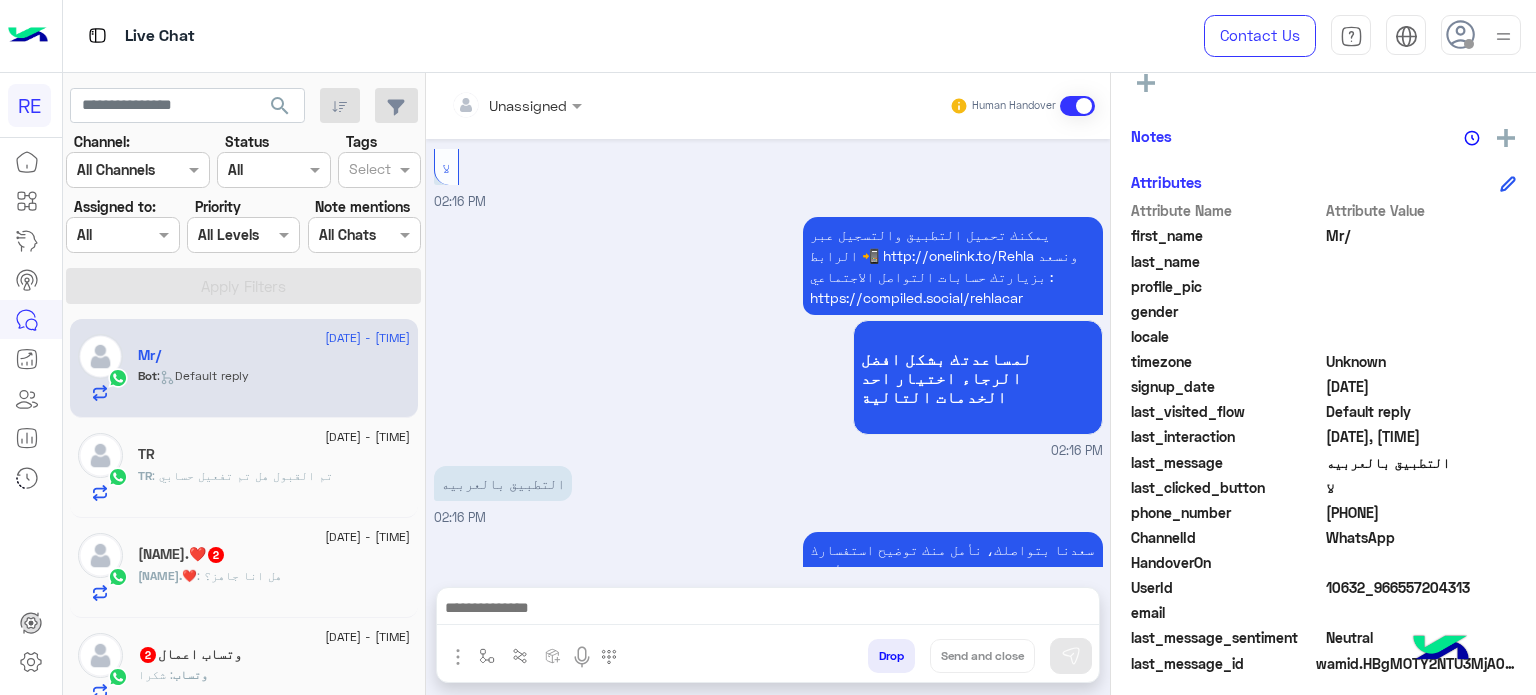 scroll, scrollTop: 1200, scrollLeft: 0, axis: vertical 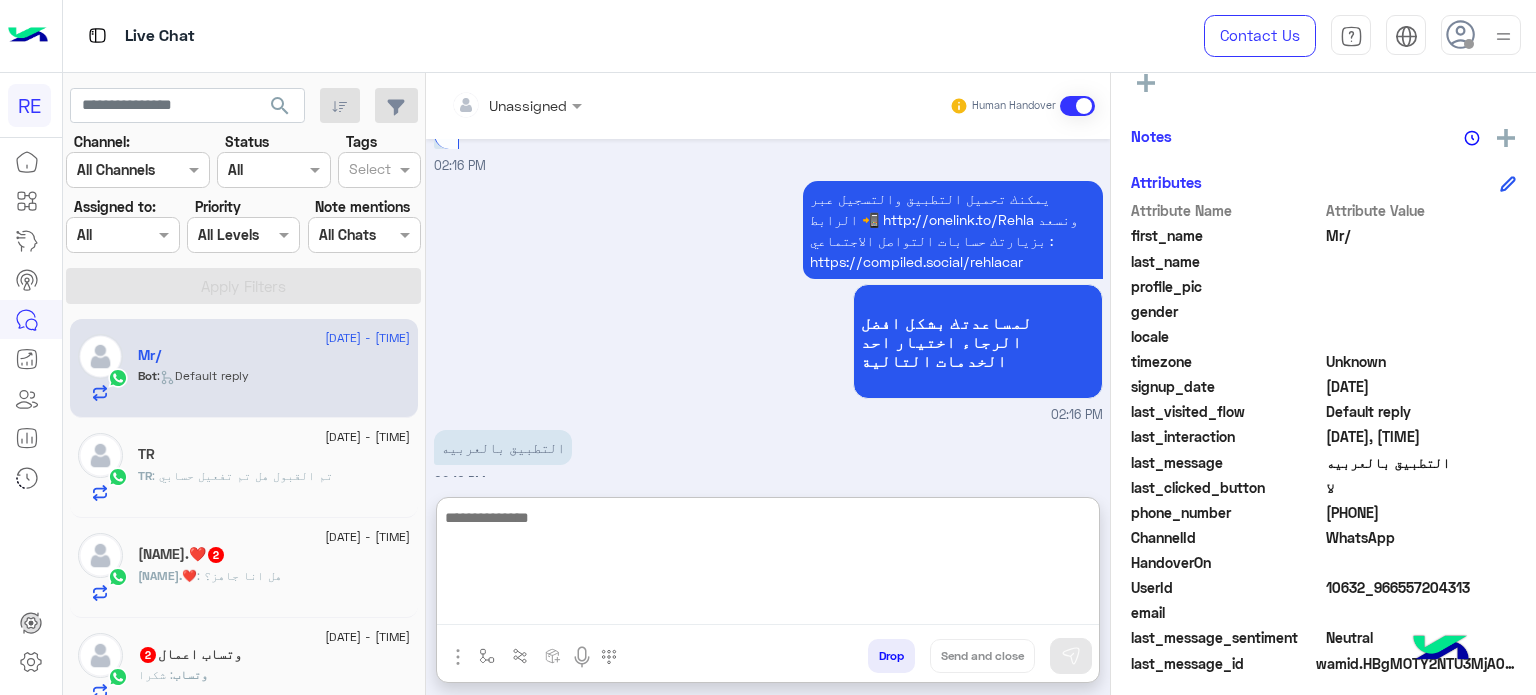 click at bounding box center [768, 565] 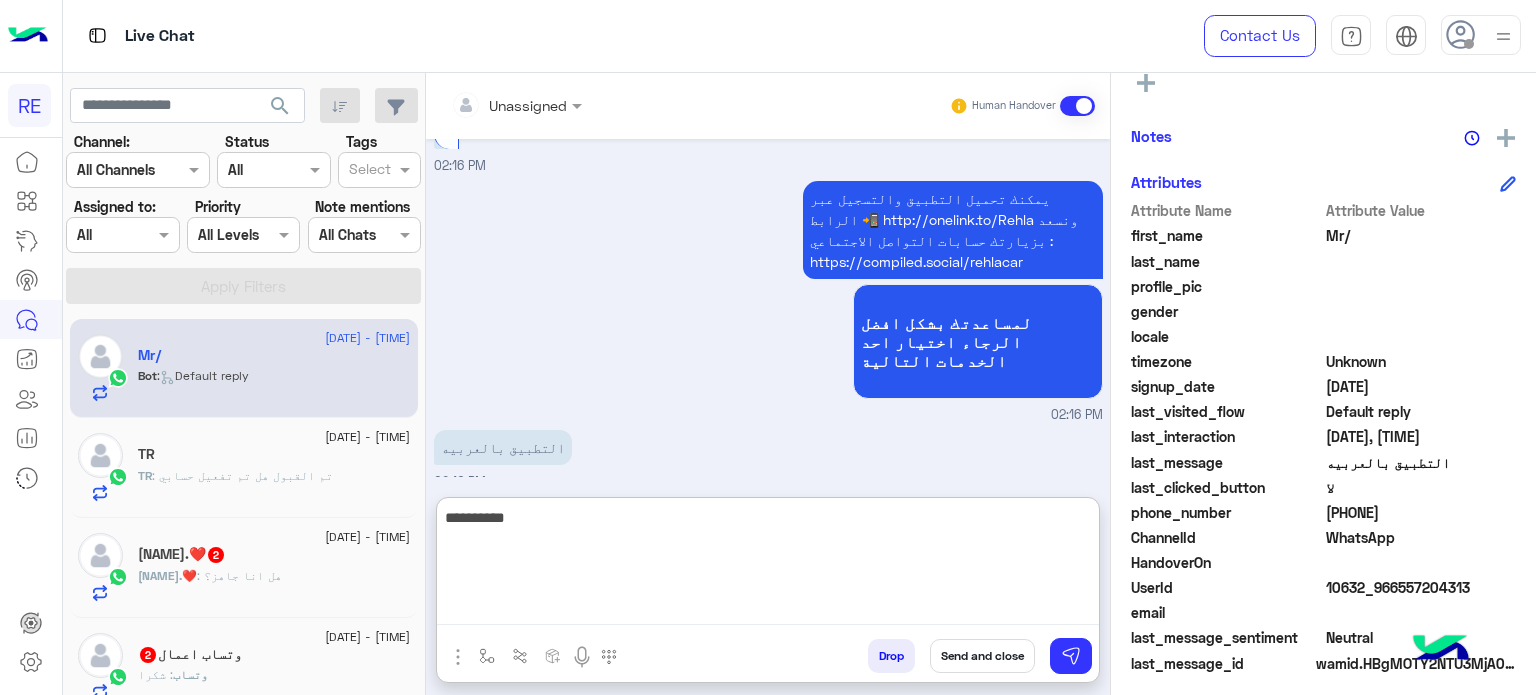 type on "**********" 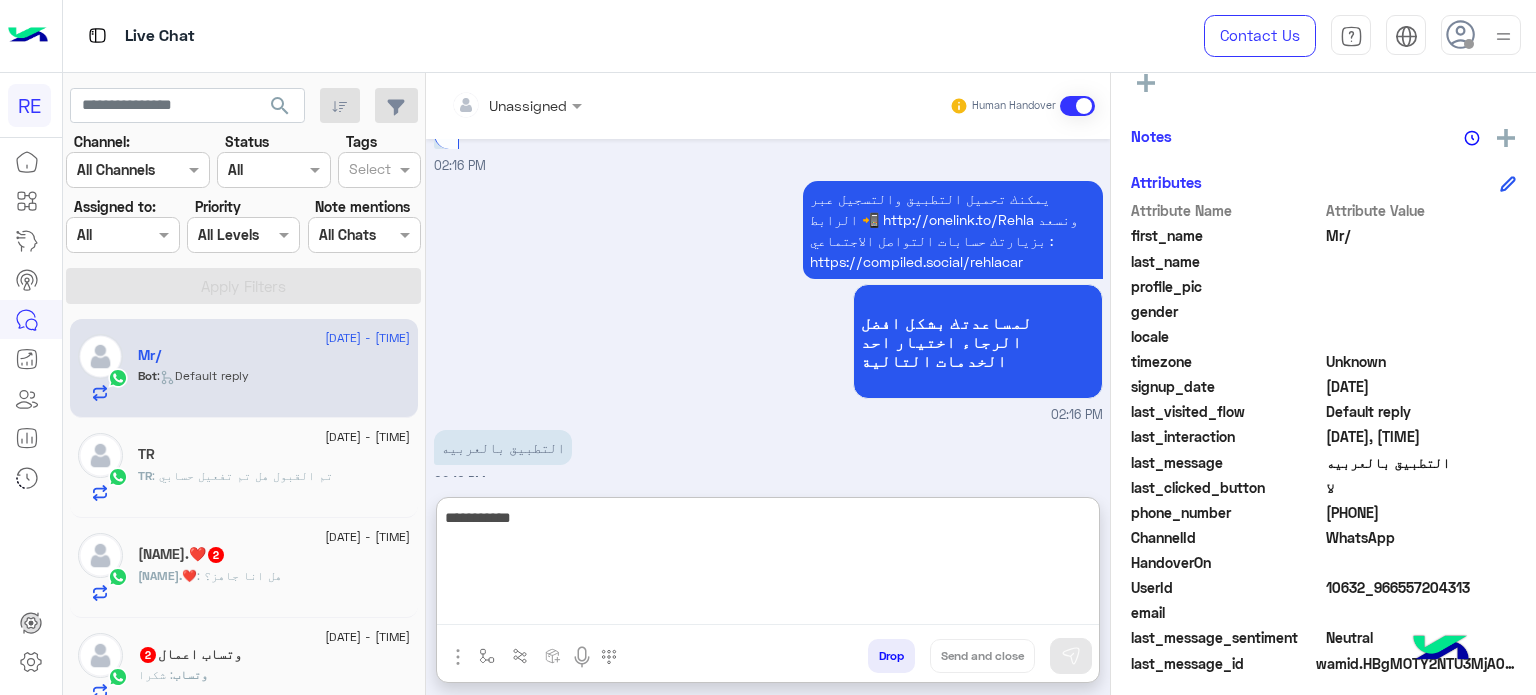 type 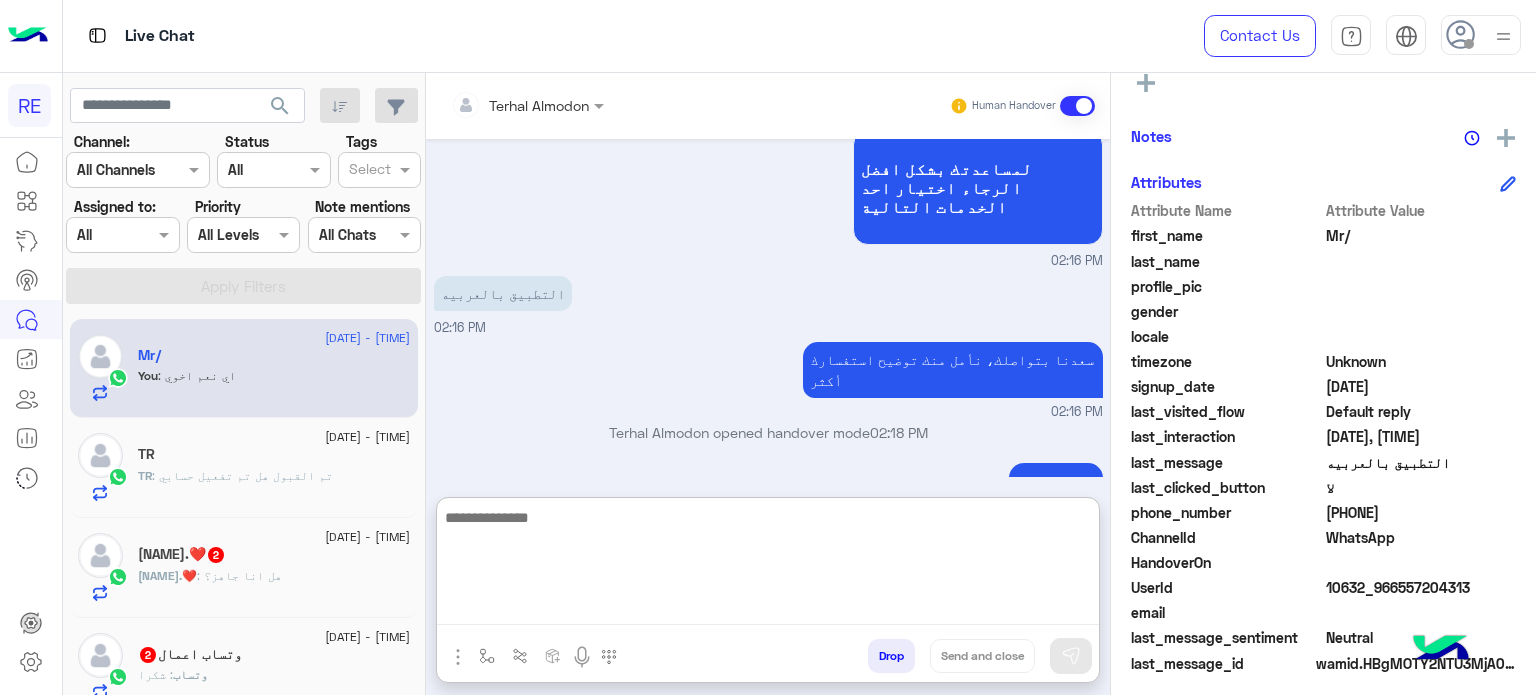 scroll, scrollTop: 1391, scrollLeft: 0, axis: vertical 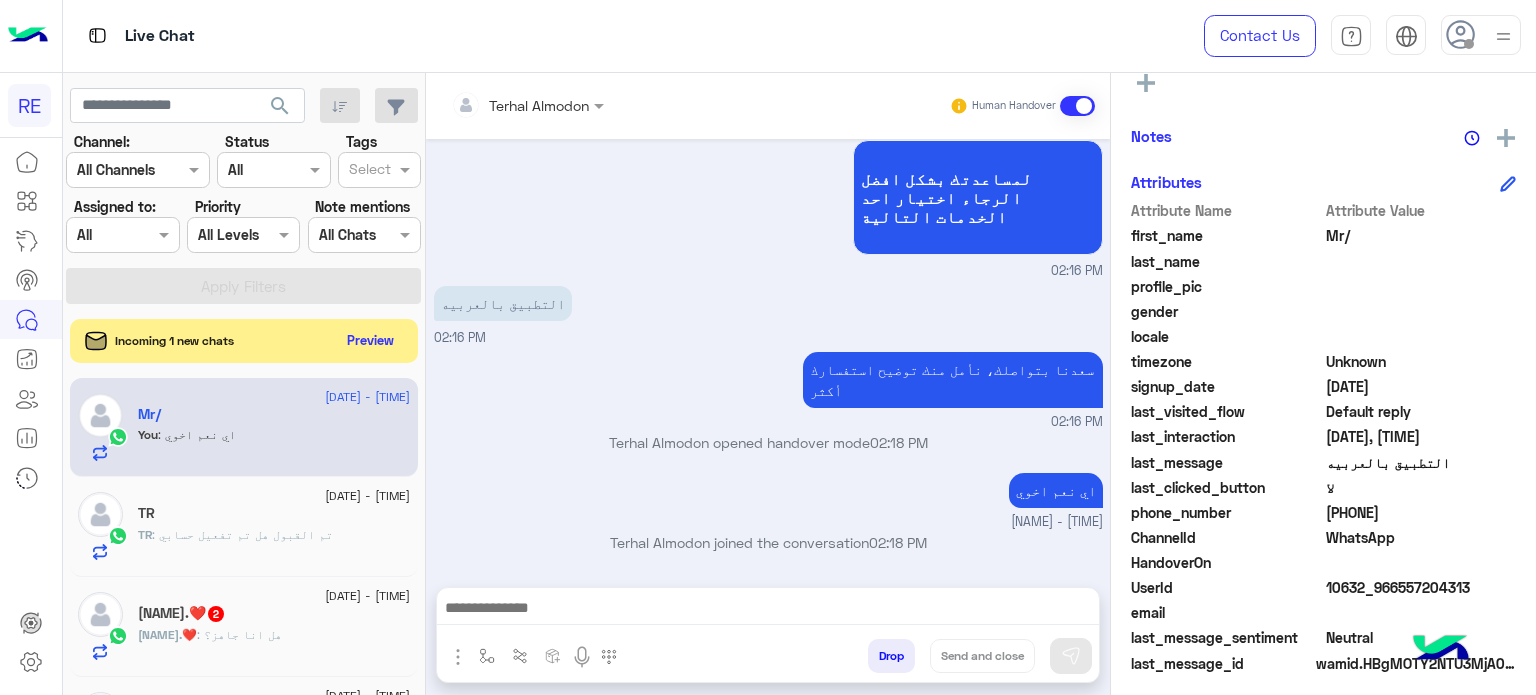 click on "[DATE] - [TIME]" 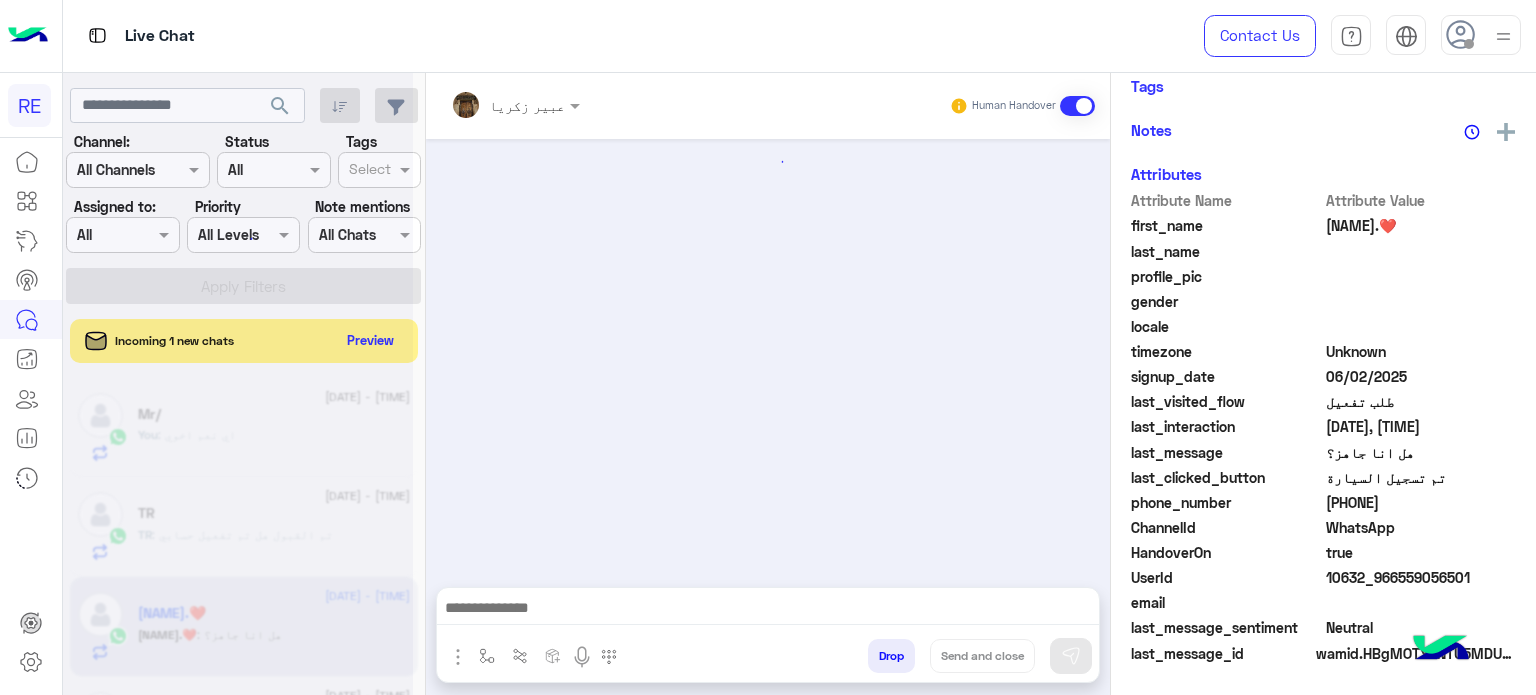 scroll, scrollTop: 372, scrollLeft: 0, axis: vertical 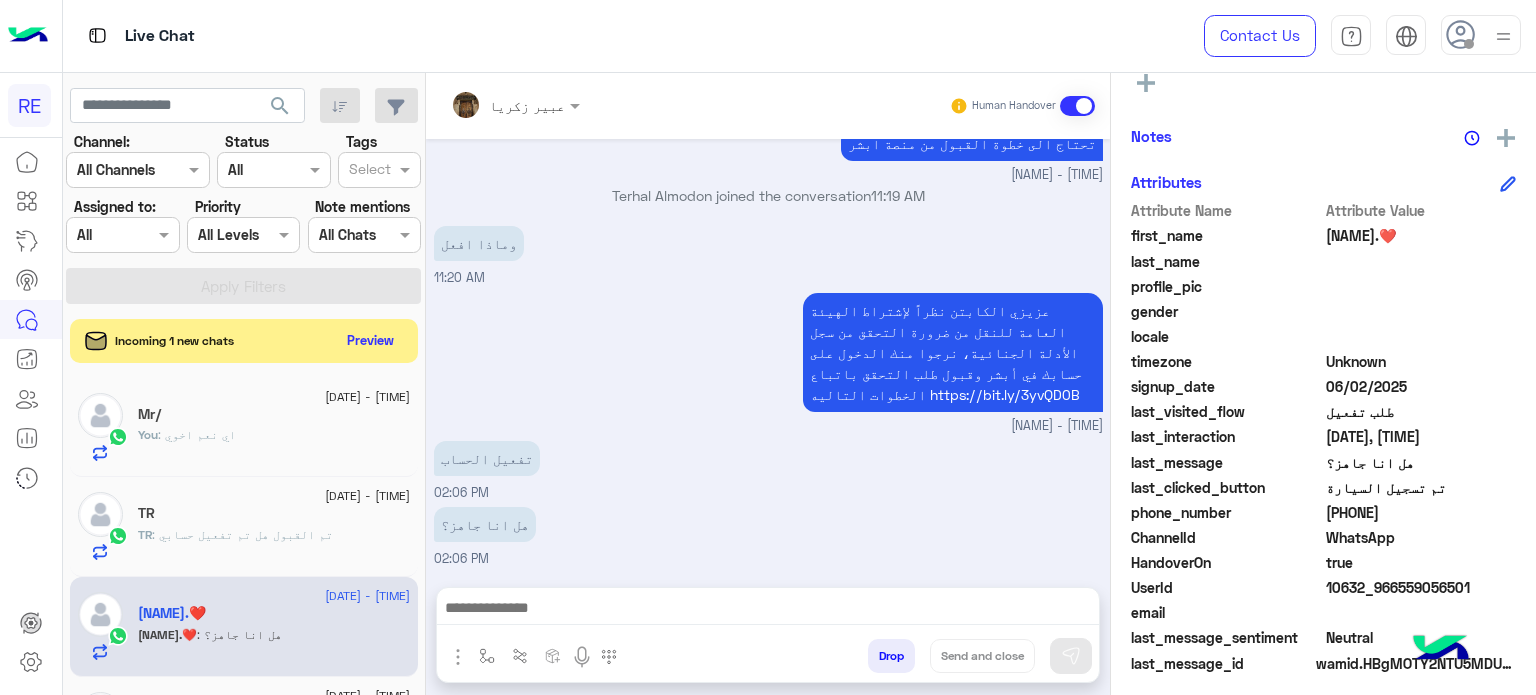 click on "TR : تم القبول هل تم تفعيل حسابي" 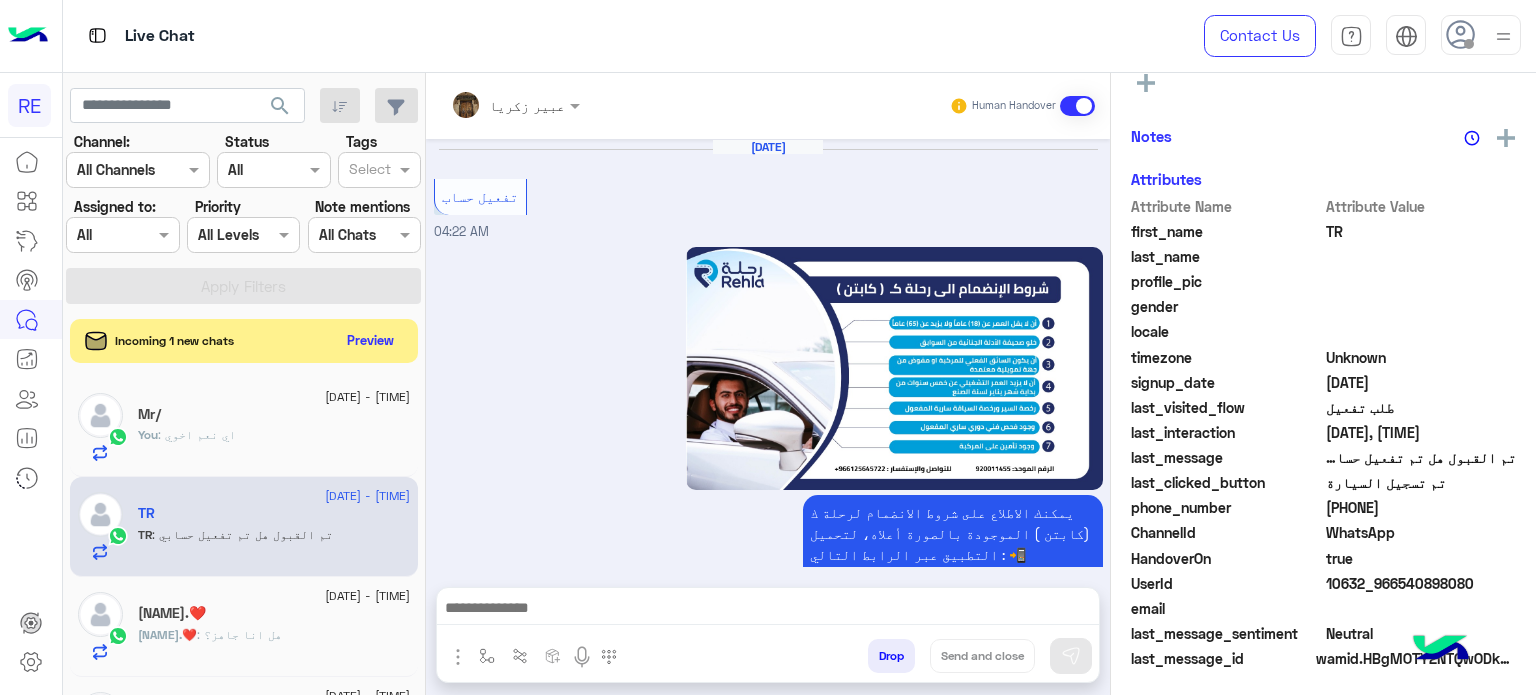 scroll, scrollTop: 1184, scrollLeft: 0, axis: vertical 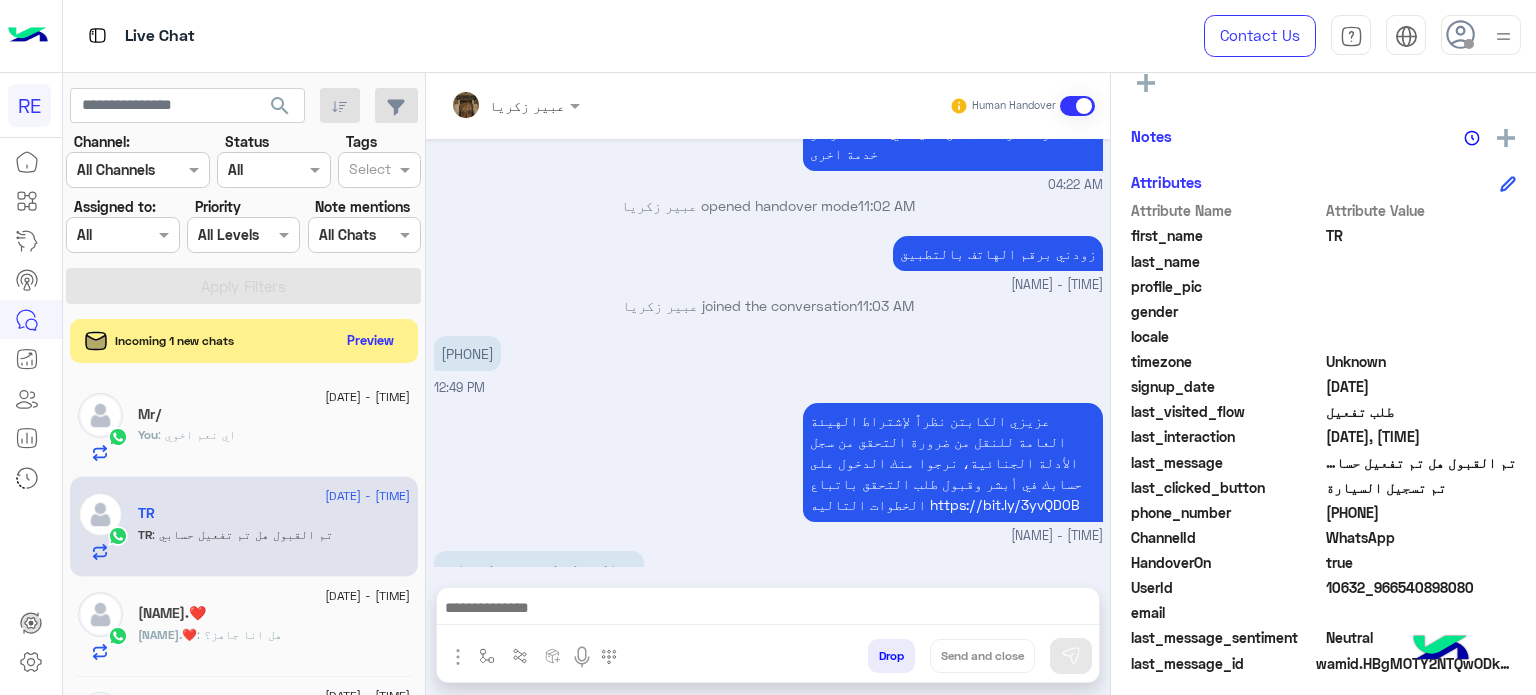 drag, startPoint x: 1467, startPoint y: 585, endPoint x: 1387, endPoint y: 585, distance: 80 